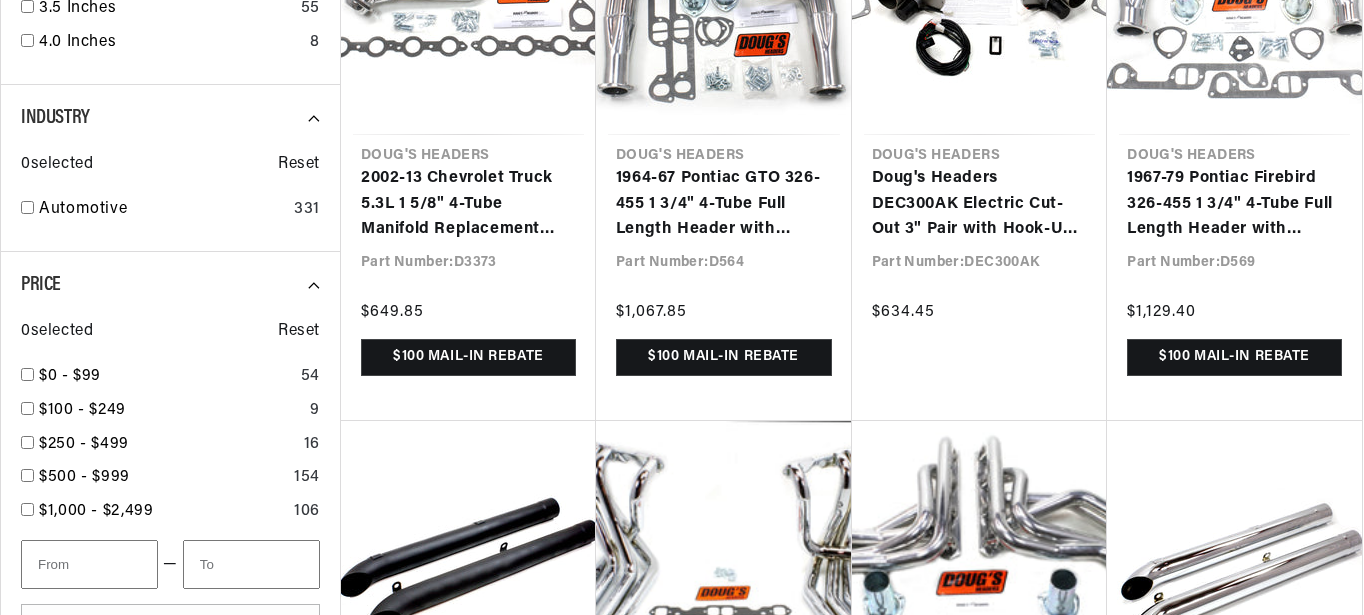 scroll, scrollTop: 2691, scrollLeft: 0, axis: vertical 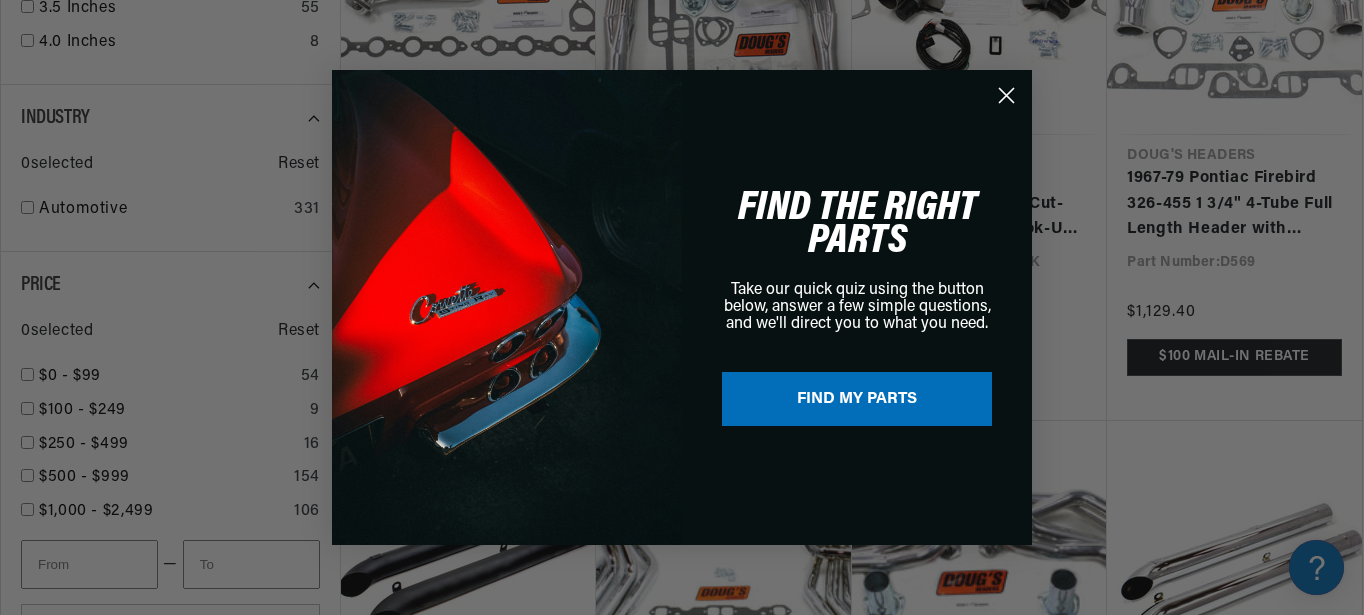 click on "FIND MY PARTS" at bounding box center (857, 399) 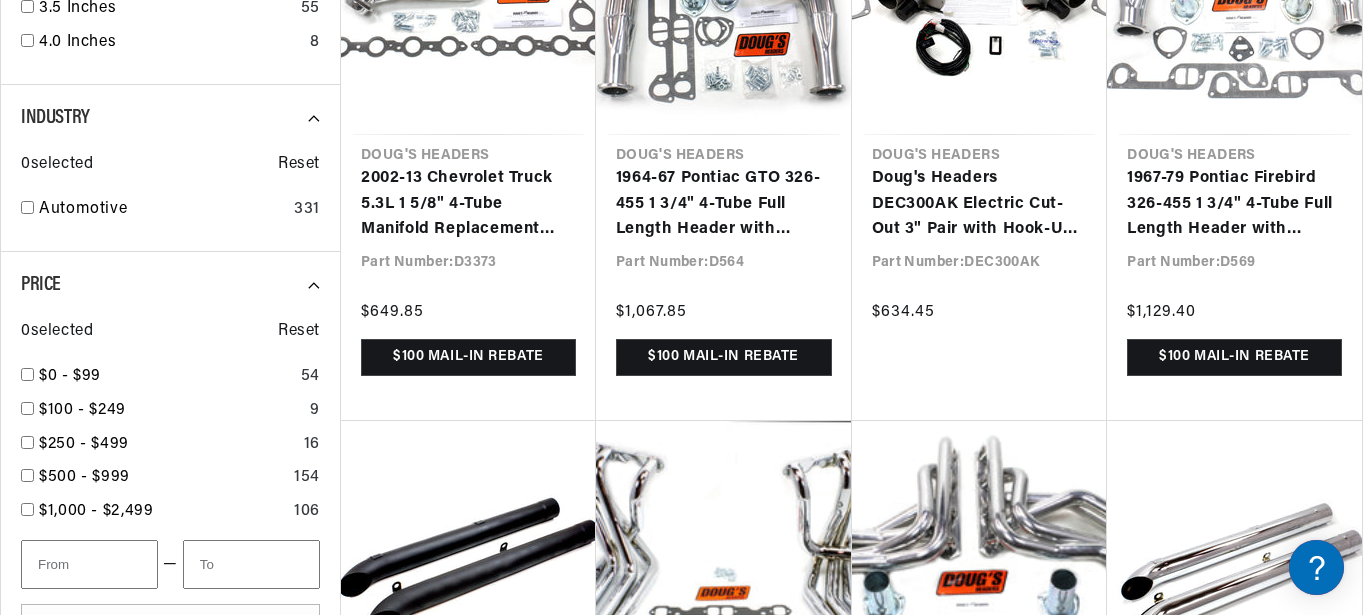 drag, startPoint x: 1363, startPoint y: 266, endPoint x: 1364, endPoint y: 248, distance: 18.027756 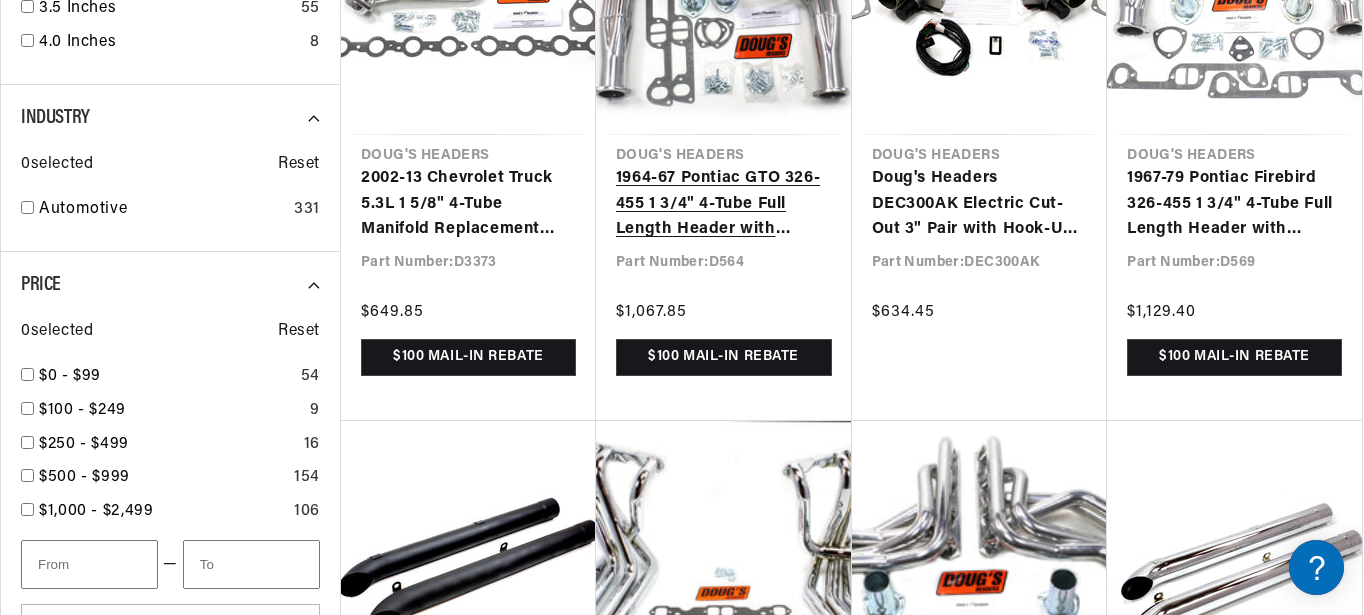 scroll, scrollTop: 0, scrollLeft: 0, axis: both 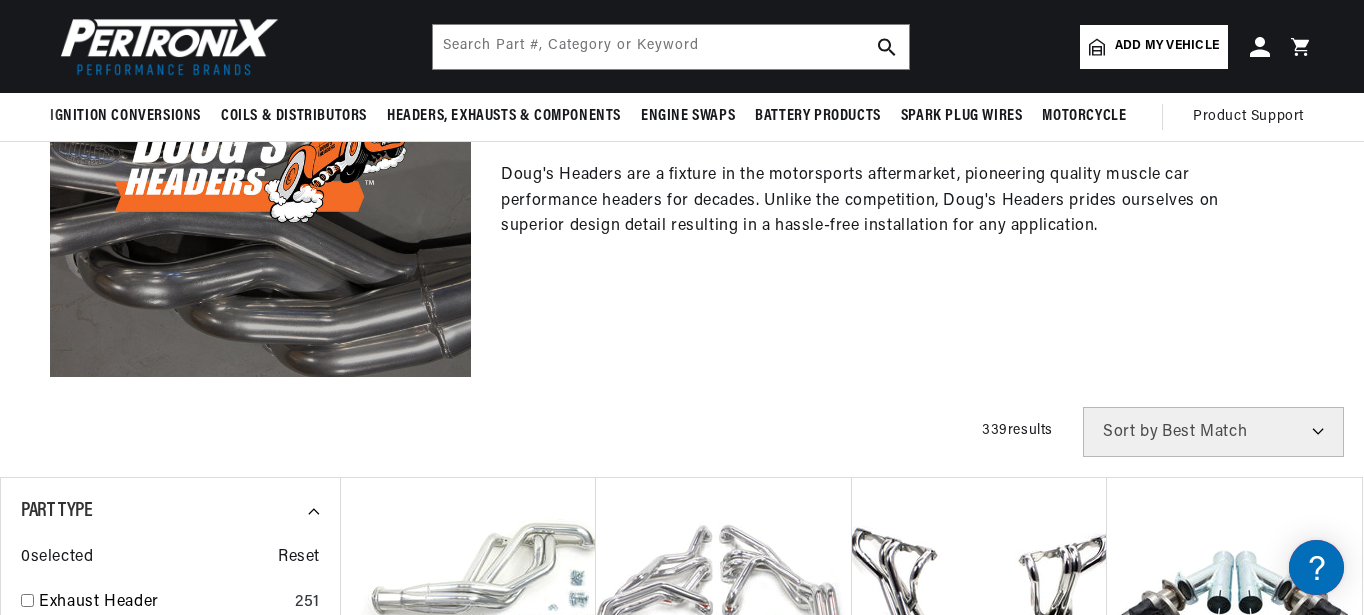 click on "Add my vehicle" at bounding box center (1167, 46) 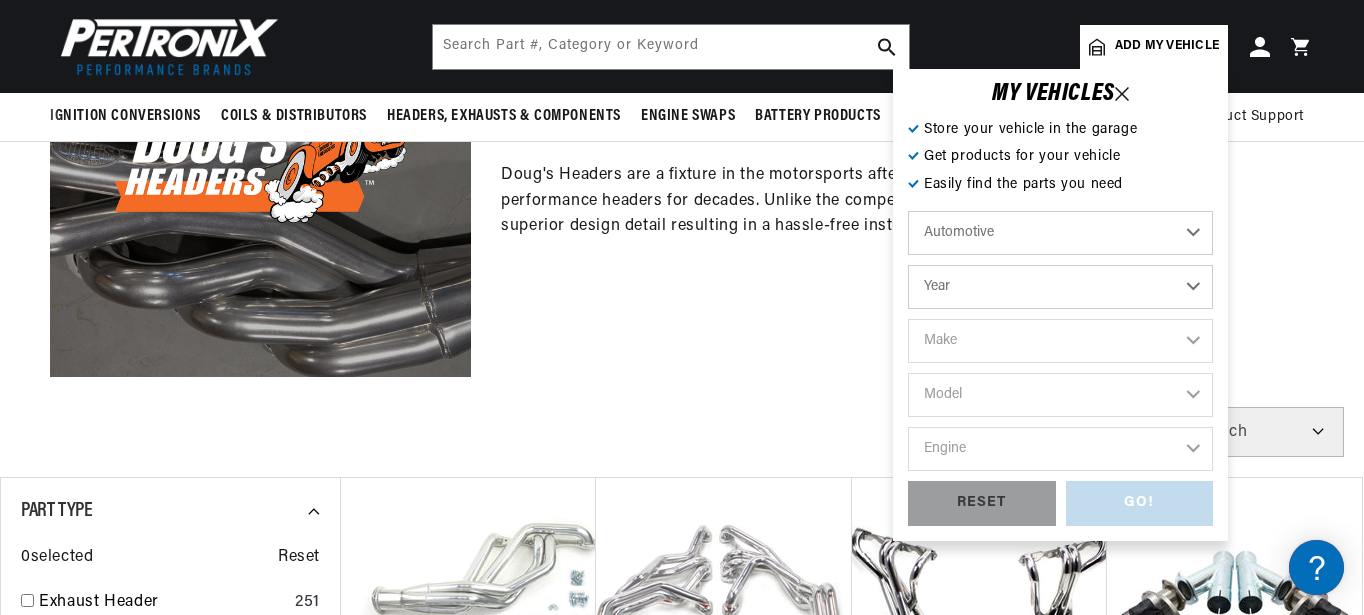 scroll, scrollTop: 0, scrollLeft: 265, axis: horizontal 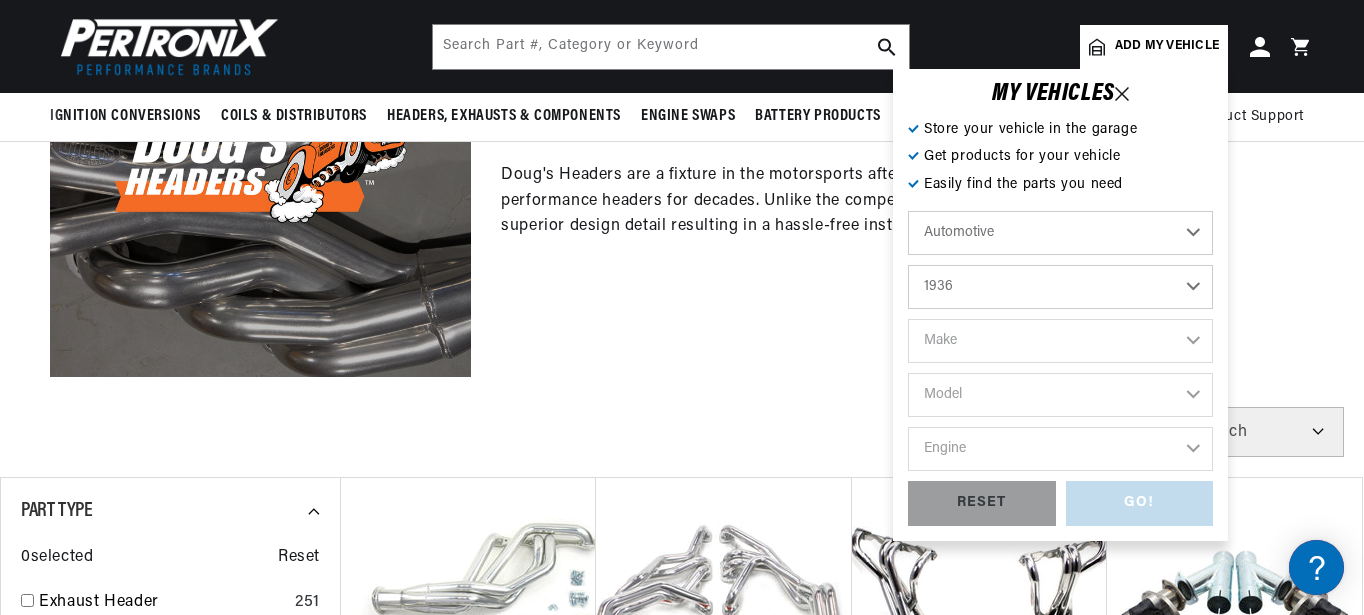click on "Year
2022
2021
2020
2019
2018
2017
2016
2015
2014
2013
2012
2011
2010
2009
2008
2007
2006
2005
2004
2003
2002
2001
2000
1999
1998
1997
1996
1995
1994
1993
1992
1991
1990
1989
1988
1987
1986 1985" at bounding box center (1060, 287) 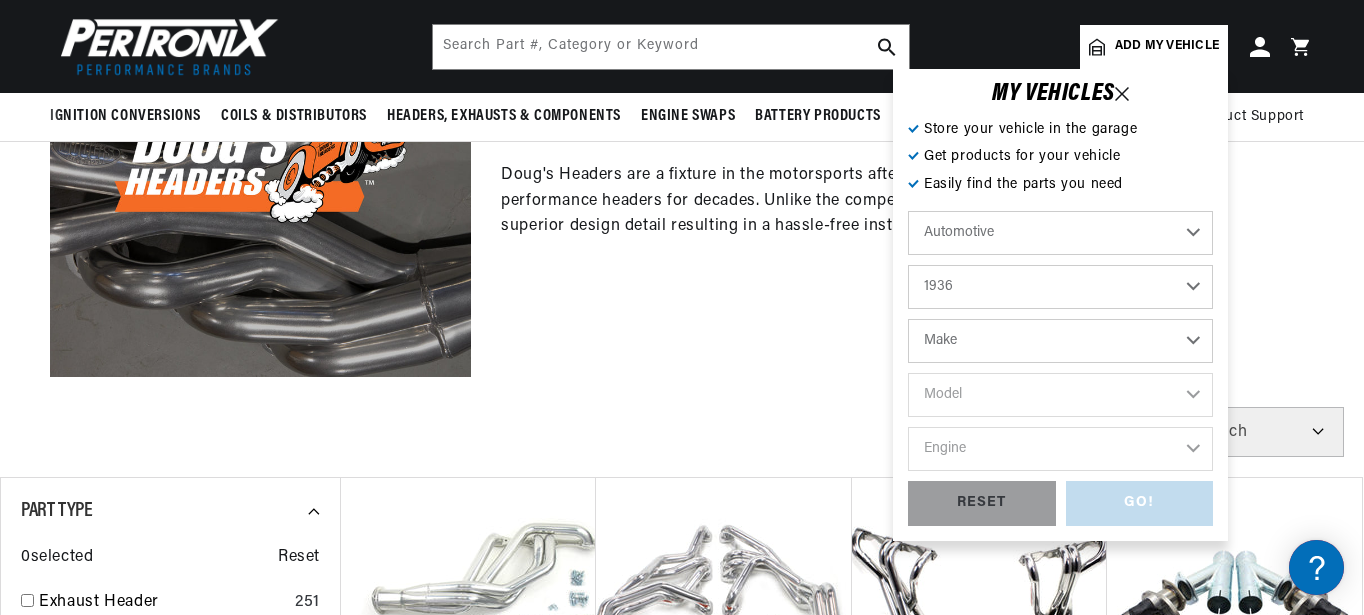 click on "2022
2021
2020
2019
2018
2017
2016
2015
2014
2013
2012
2011
2010
2009
2008
2007
2006
2005
2004
2003
2002
2001
2000
1999
1998
1997
1996
1995
1994
1993
1992
1991
1990
1989
1988
1987
1986
1985 1984" at bounding box center [1060, 287] 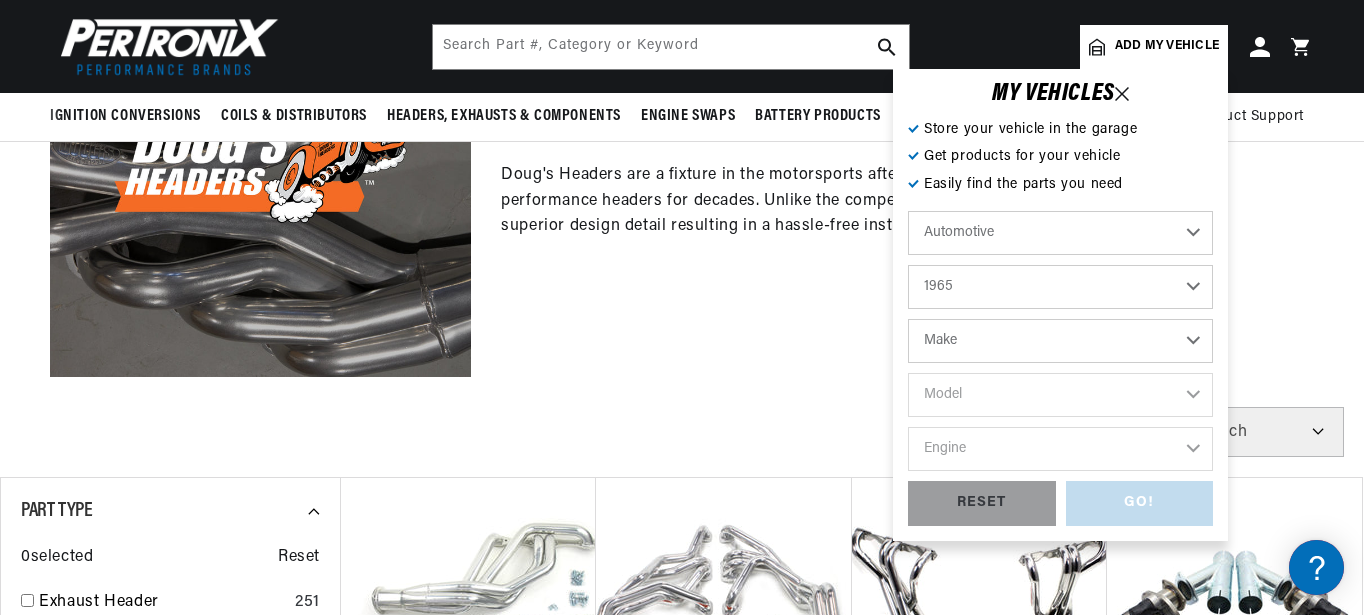 click on "2022
2021
2020
2019
2018
2017
2016
2015
2014
2013
2012
2011
2010
2009
2008
2007
2006
2005
2004
2003
2002
2001
2000
1999
1998
1997
1996
1995
1994
1993
1992
1991
1990
1989
1988
1987
1986
1985 1984" at bounding box center [1060, 287] 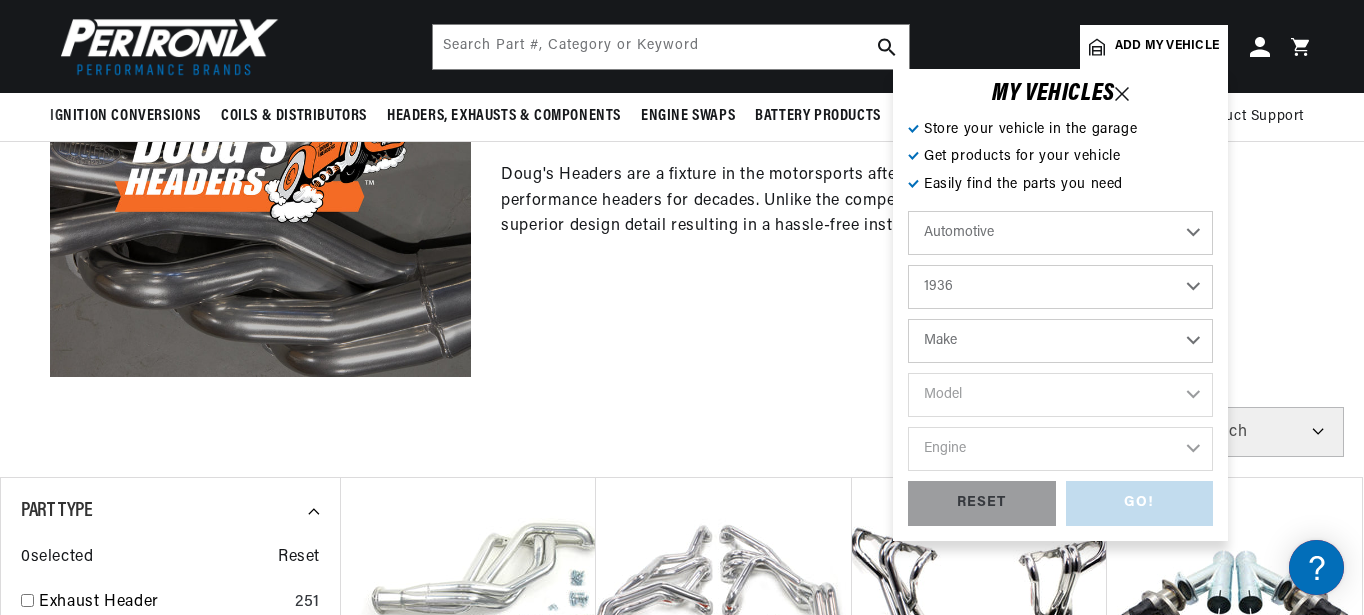 select on "1965" 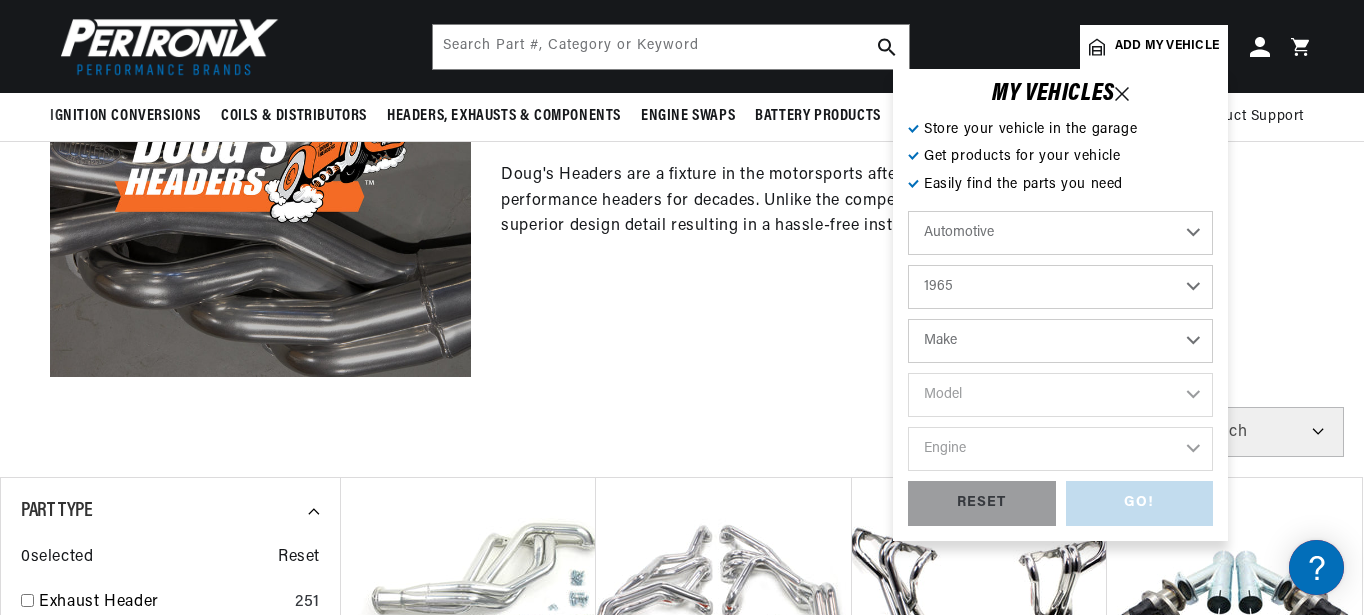 click on "Make
Alfa Romeo
American Motors
Aston Martin
Austin
Austin Healey
Avanti
Bentley
Buick
Cadillac
Checker
Chevrolet
Chrysler
Dodge
Ford
GMC
Gordon-Keeble
IHC Truck
International
Jaguar
Jeep
Lamborghini
Lancia
Lincoln
Lotus
Mercedes-Benz
Mercury
MG
Military Vehicles
Morris
Oldsmobile
Plymouth
Pontiac" at bounding box center [1060, 341] 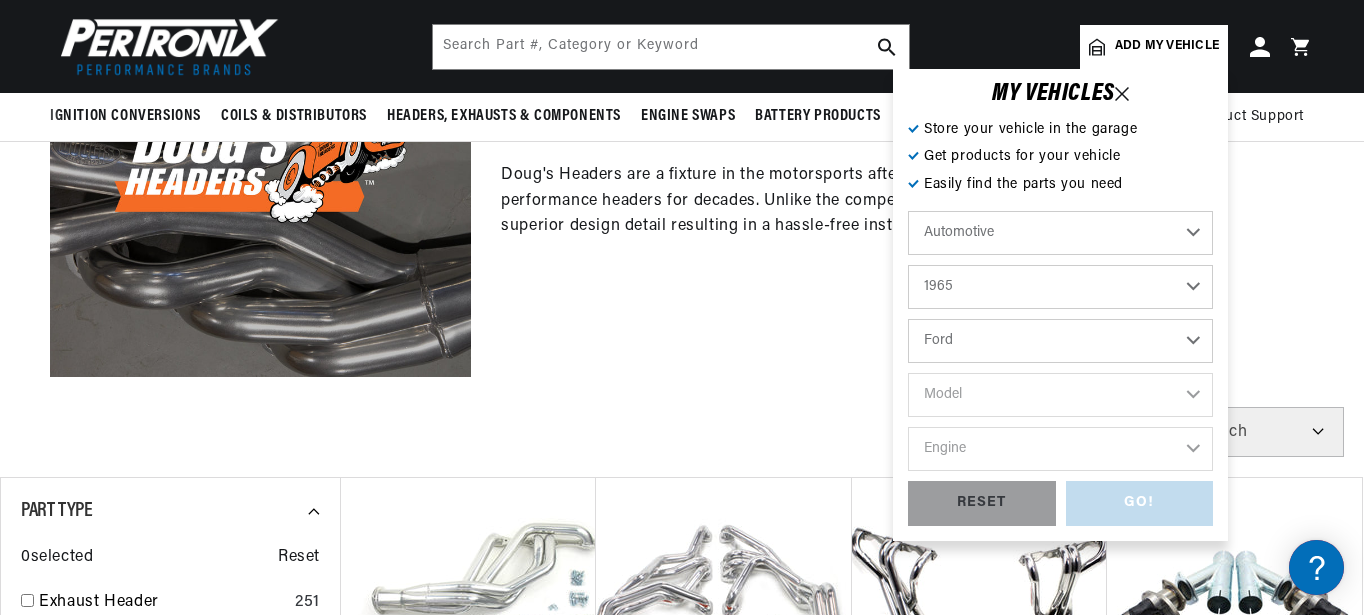 click on "Make
Alfa Romeo
American Motors
Aston Martin
Austin
Austin Healey
Avanti
Bentley
Buick
Cadillac
Checker
Chevrolet
Chrysler
Dodge
Ford
GMC
Gordon-Keeble
IHC Truck
International
Jaguar
Jeep
Lamborghini
Lancia
Lincoln
Lotus
Mercedes-Benz
Mercury
MG
Military Vehicles
Morris
Oldsmobile
Plymouth
Pontiac" at bounding box center (1060, 341) 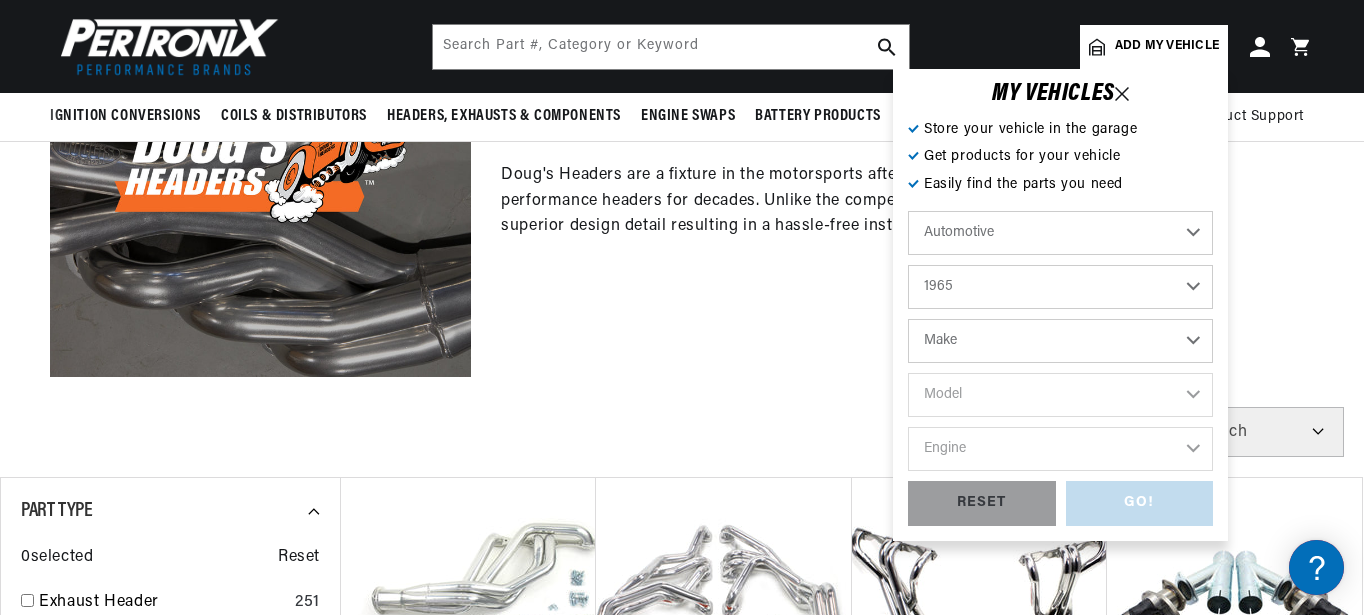select on "Ford" 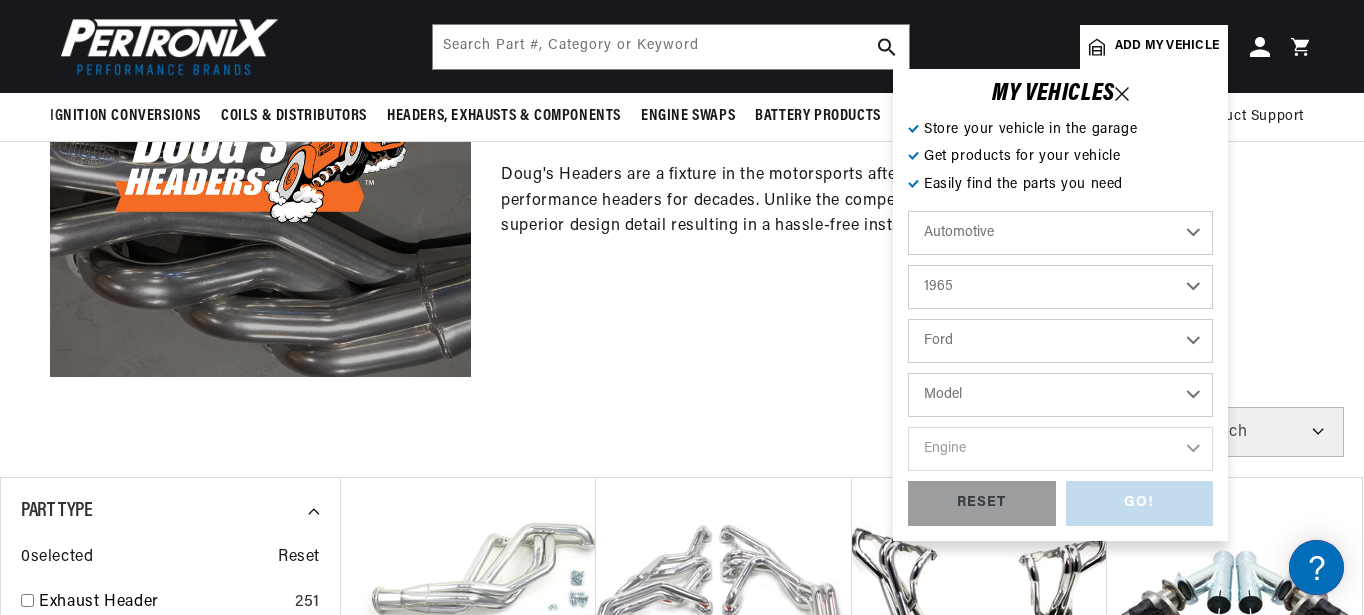 scroll, scrollTop: 0, scrollLeft: 56, axis: horizontal 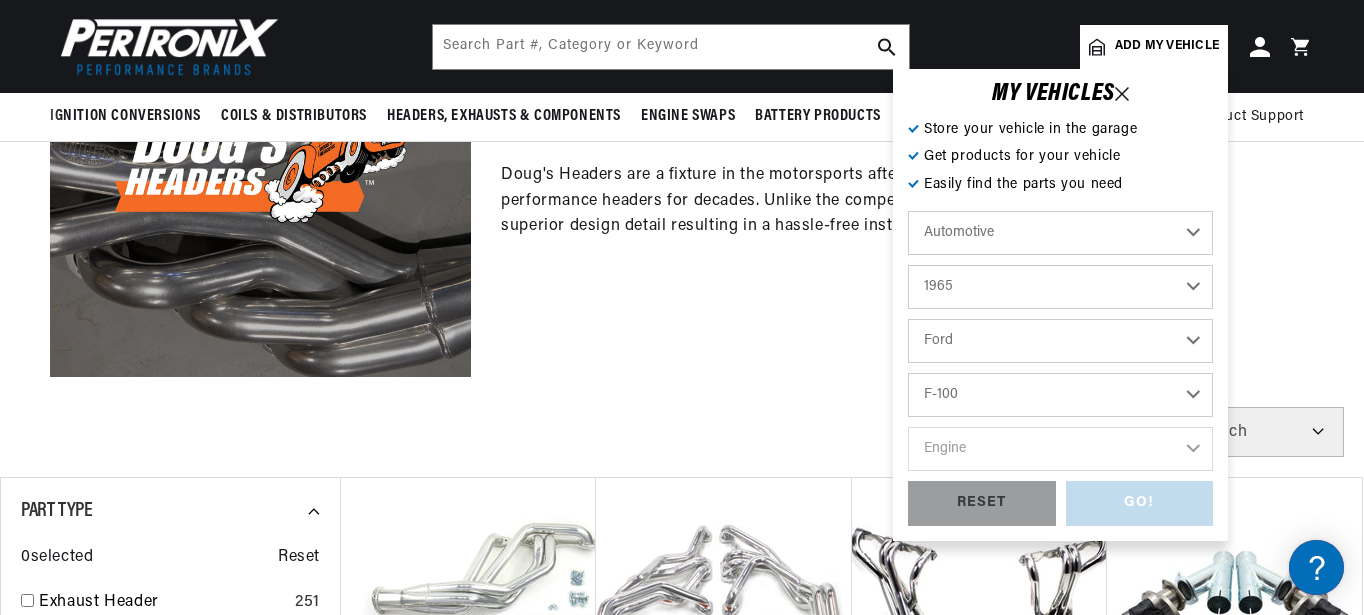 click on "Model
Club Wagon
Country Sedan
Country Squire
Custom
Custom 500
Econoline
F-100
F-250
F-350
Fairlane
Falcon
Falcon Sedan Delivery
Galaxie
Galaxie 500
LTD
Mustang
P-100
Ranch Wagon
Ranchero
Thunderbird" at bounding box center (1060, 395) 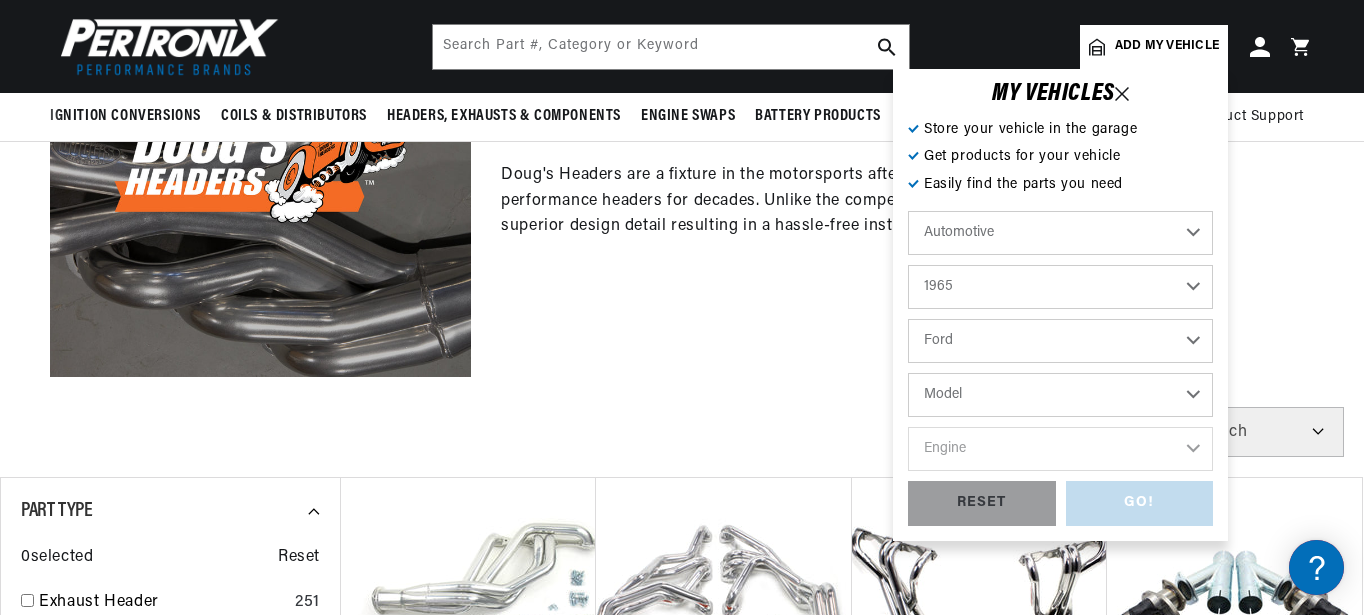 select on "F-100" 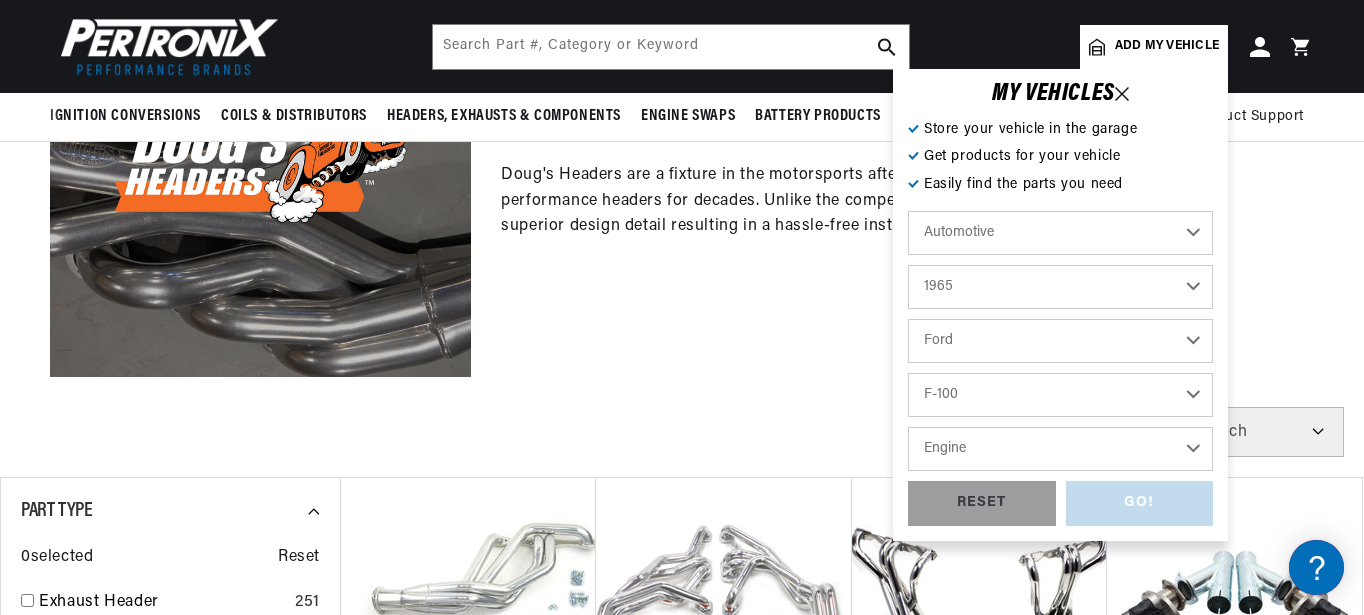 click on "Engine
289cid / 4.7L
292cid / 4.8L
352cid / 5.8L" at bounding box center (1060, 449) 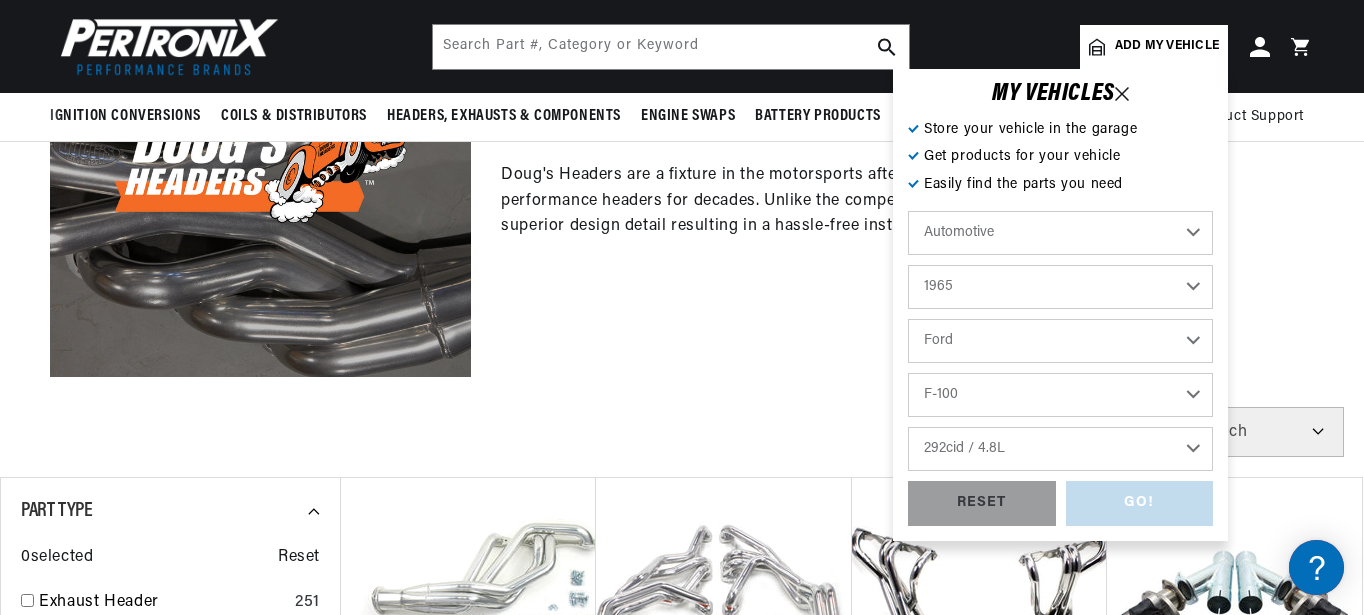 click on "Engine
289cid / 4.7L
292cid / 4.8L
352cid / 5.8L" at bounding box center [1060, 449] 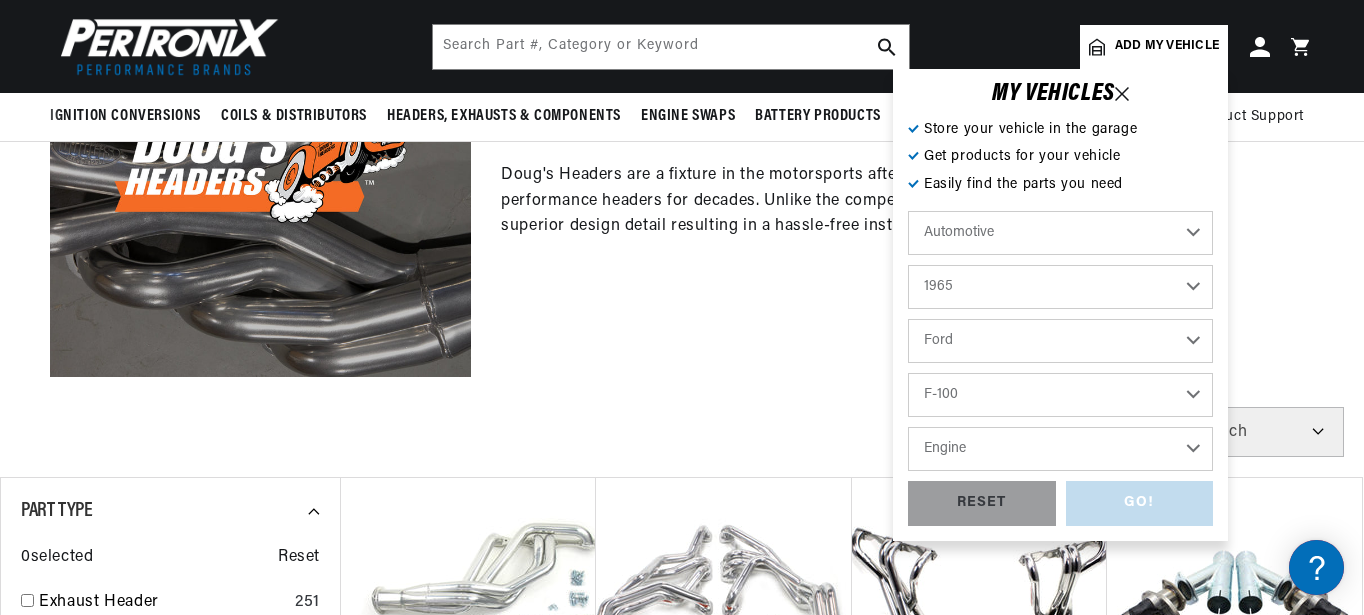 select on "292cid-4.8L" 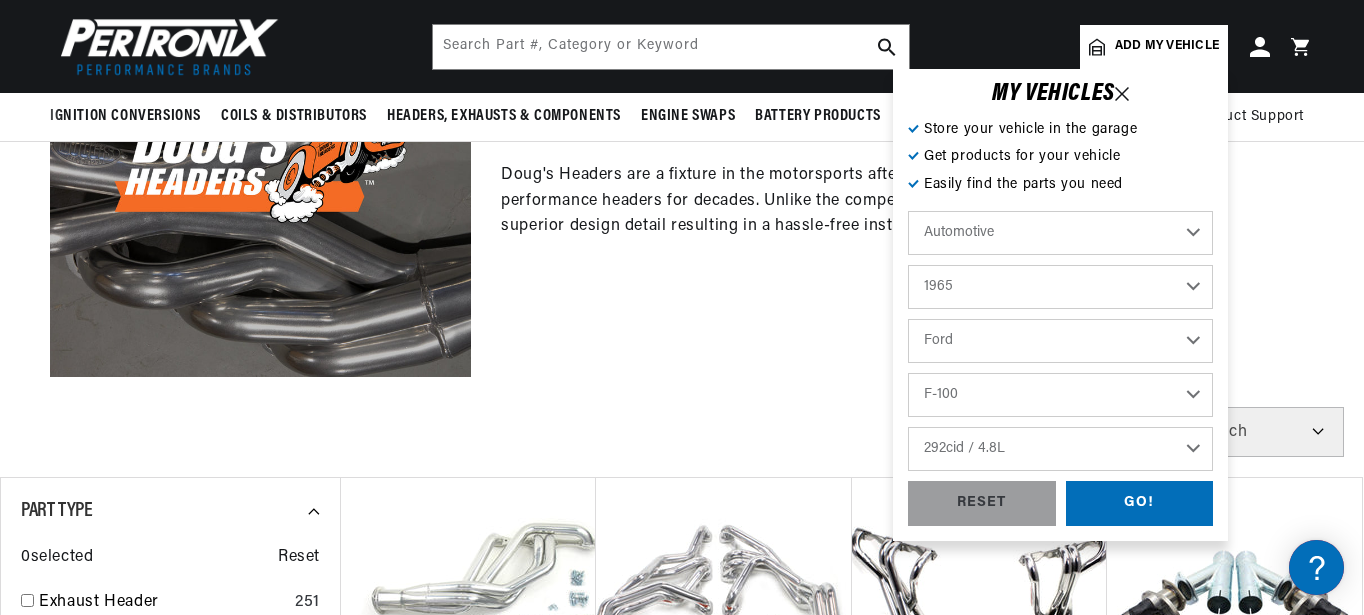 scroll, scrollTop: 0, scrollLeft: 747, axis: horizontal 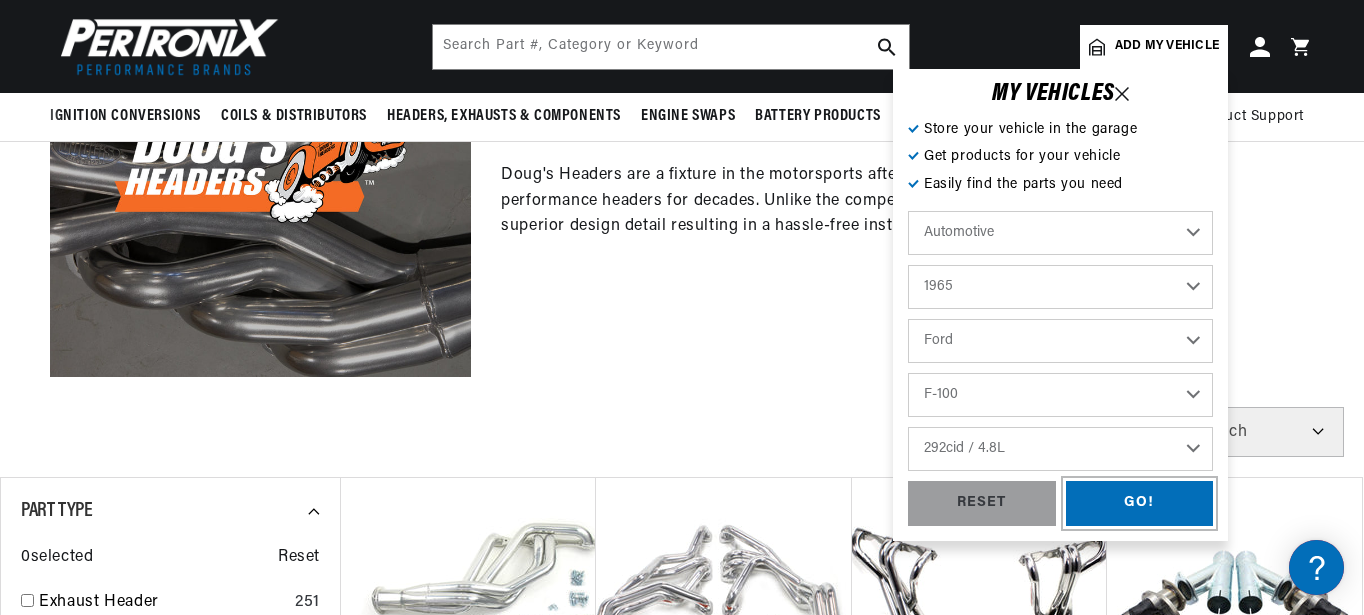 click on "GO!" at bounding box center [1140, 503] 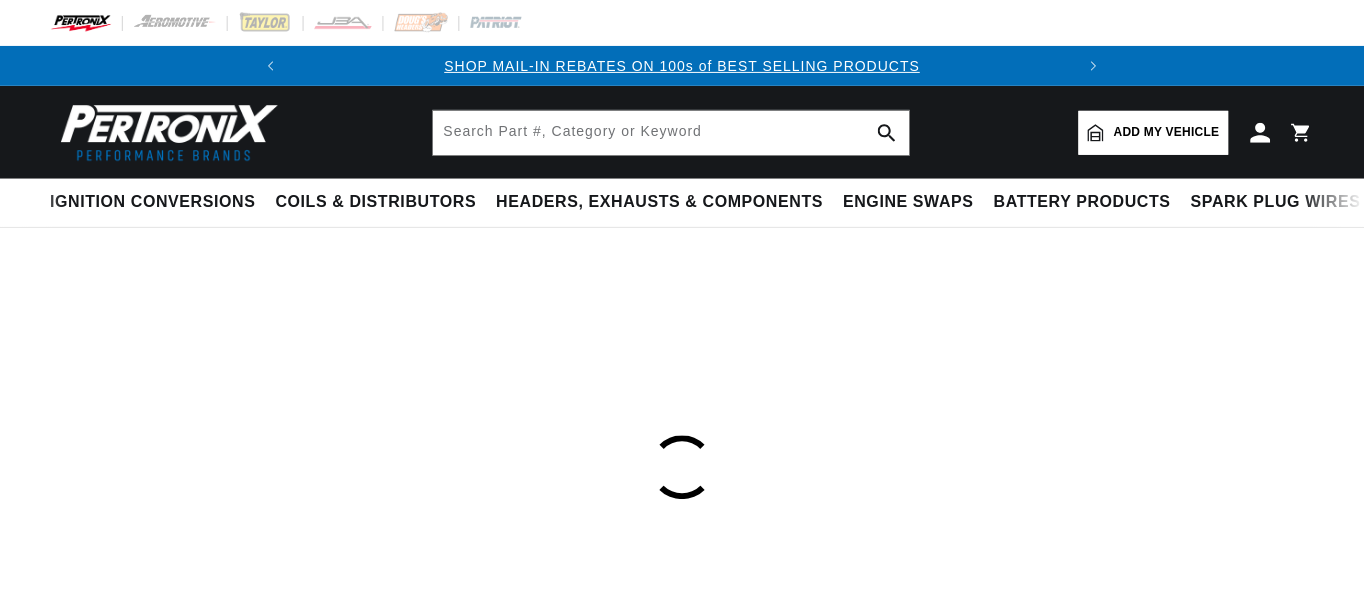 scroll, scrollTop: 0, scrollLeft: 0, axis: both 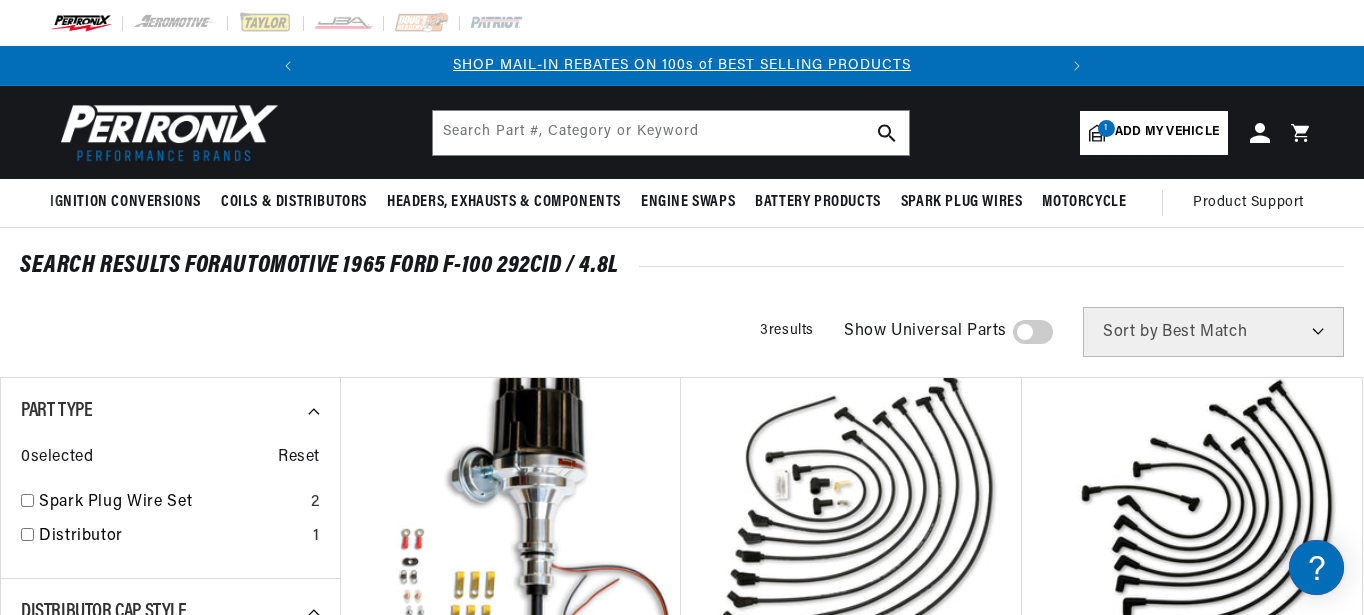 drag, startPoint x: 1360, startPoint y: 113, endPoint x: 1363, endPoint y: 95, distance: 18.248287 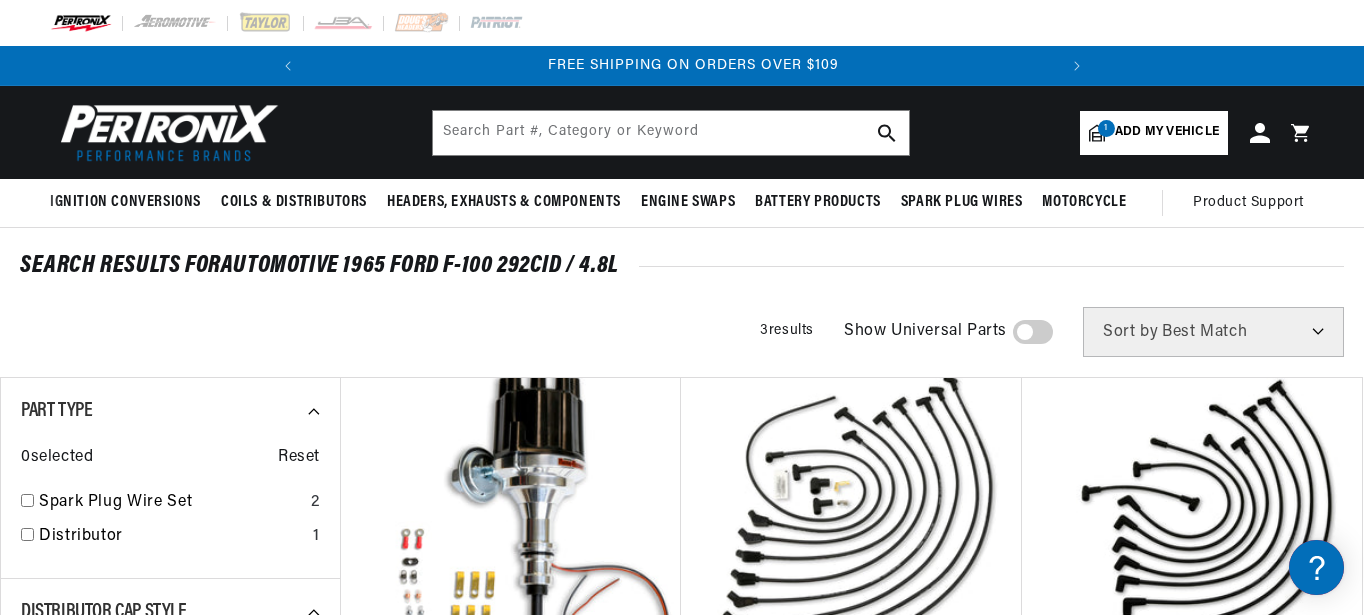 scroll, scrollTop: 0, scrollLeft: 747, axis: horizontal 